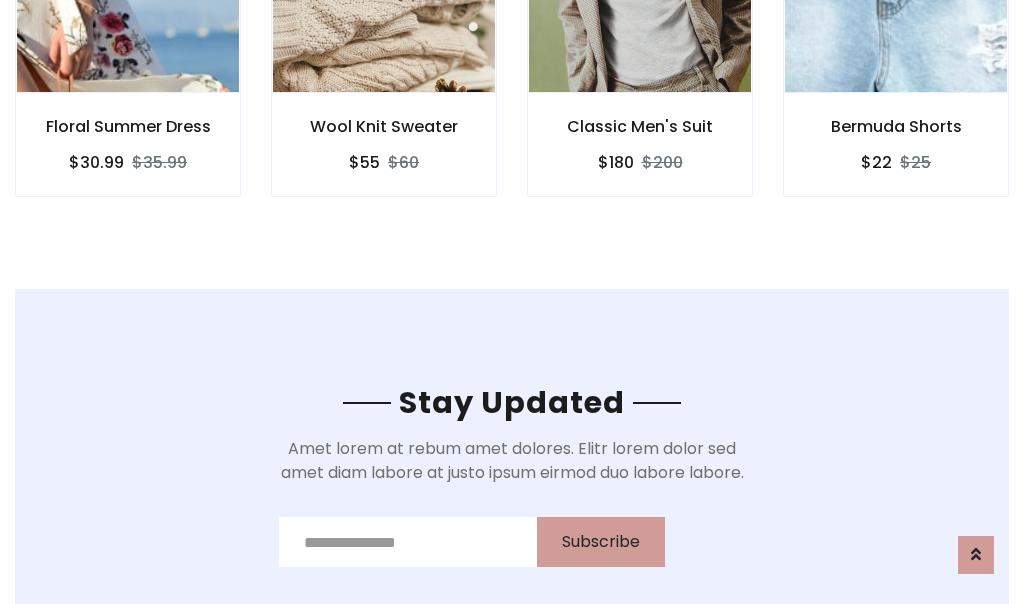 scroll, scrollTop: 3012, scrollLeft: 0, axis: vertical 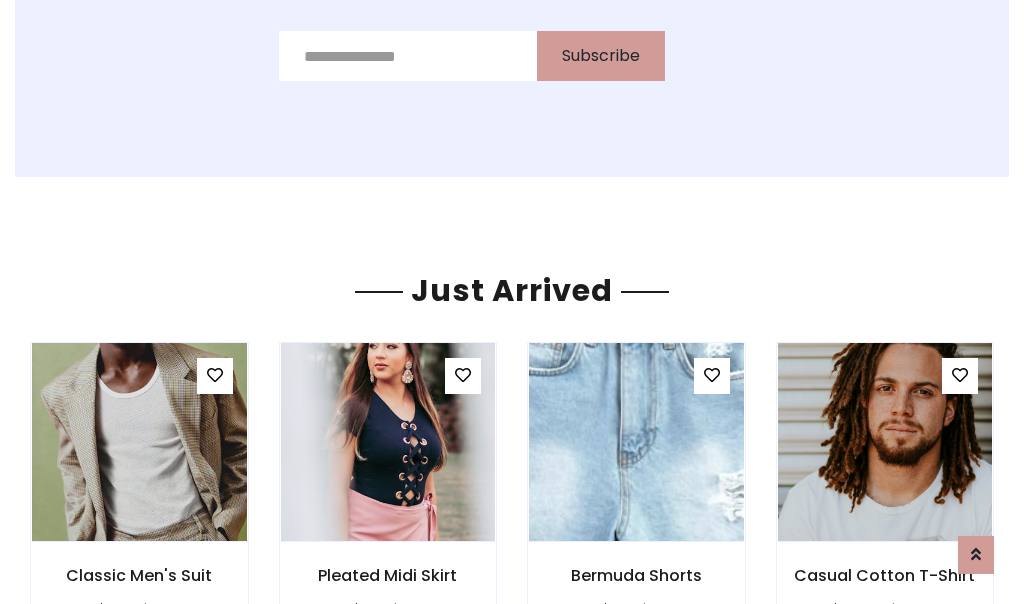 click on "Classic Men's Suit
$180
$200" at bounding box center (640, -428) 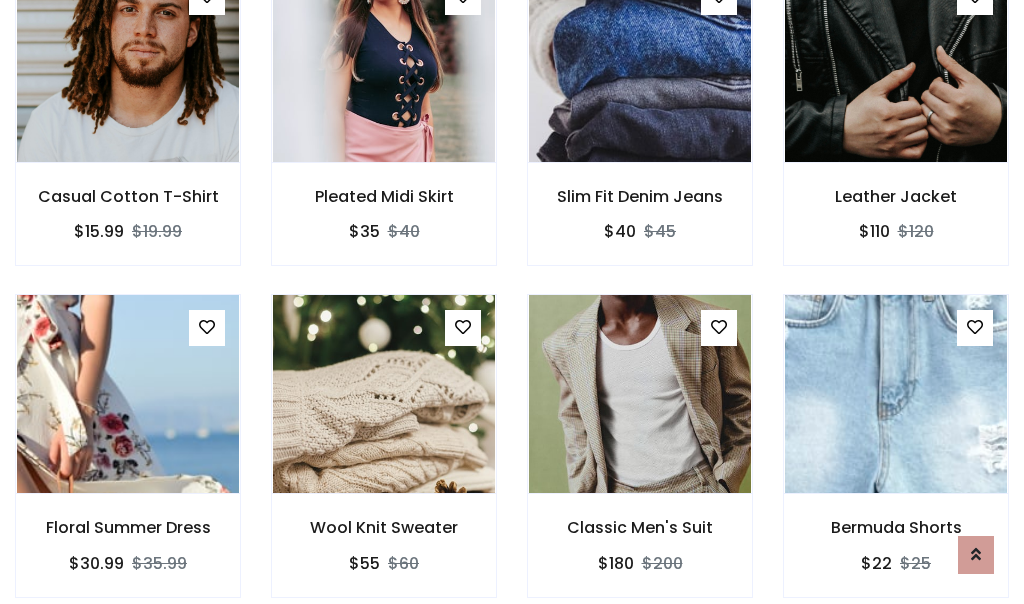 click on "Classic Men's Suit
$180
$200" at bounding box center [640, 459] 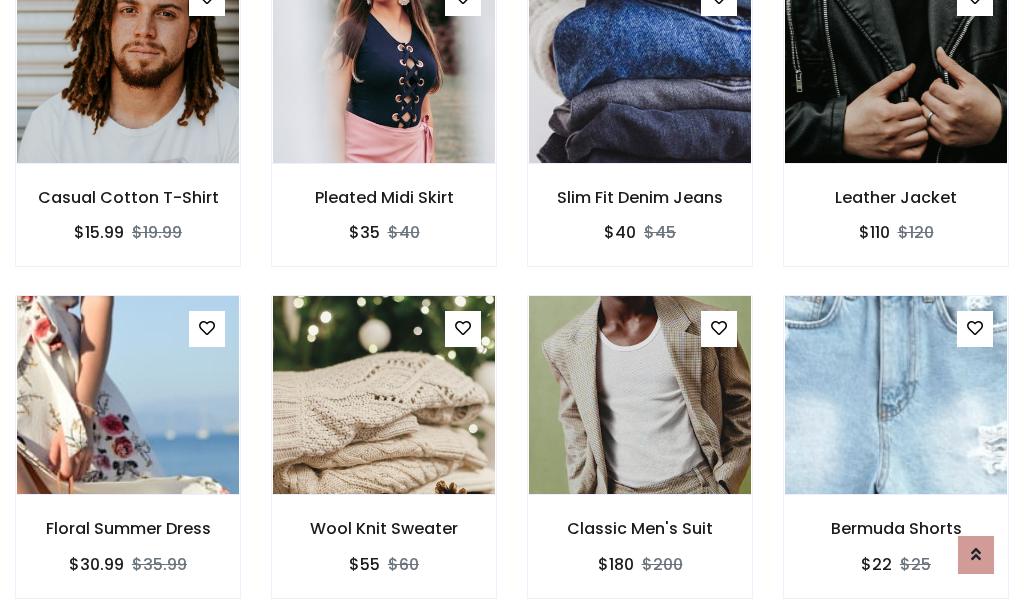 click on "Classic Men's Suit
$180
$200" at bounding box center (640, 460) 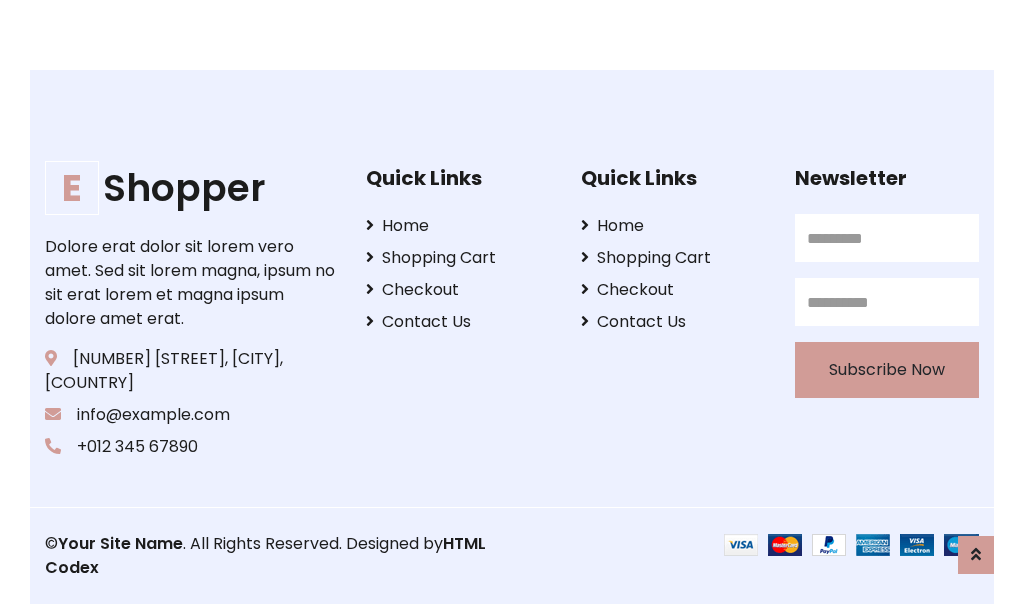 scroll, scrollTop: 3807, scrollLeft: 0, axis: vertical 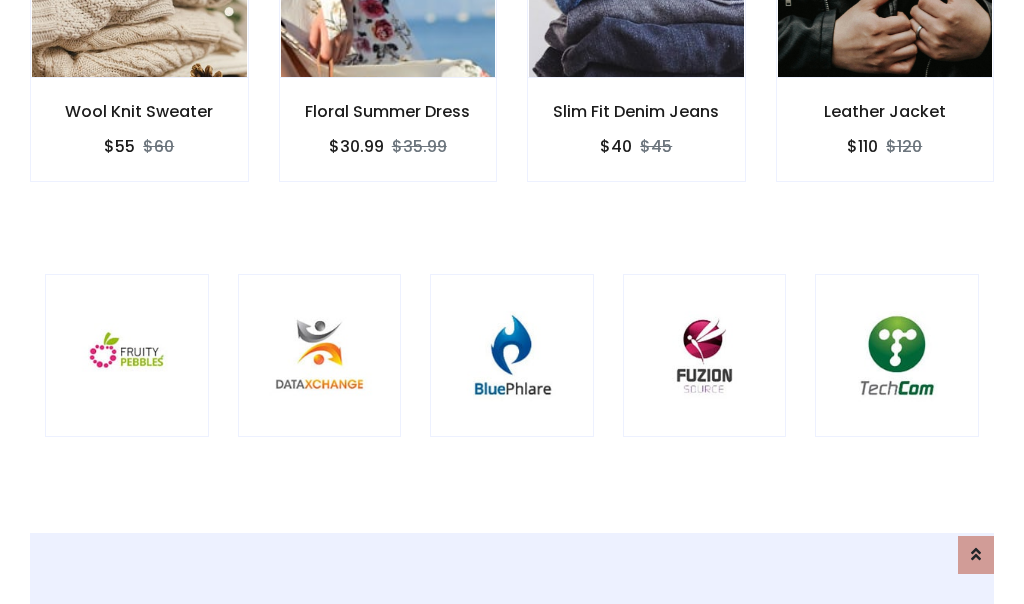 click at bounding box center [512, 356] 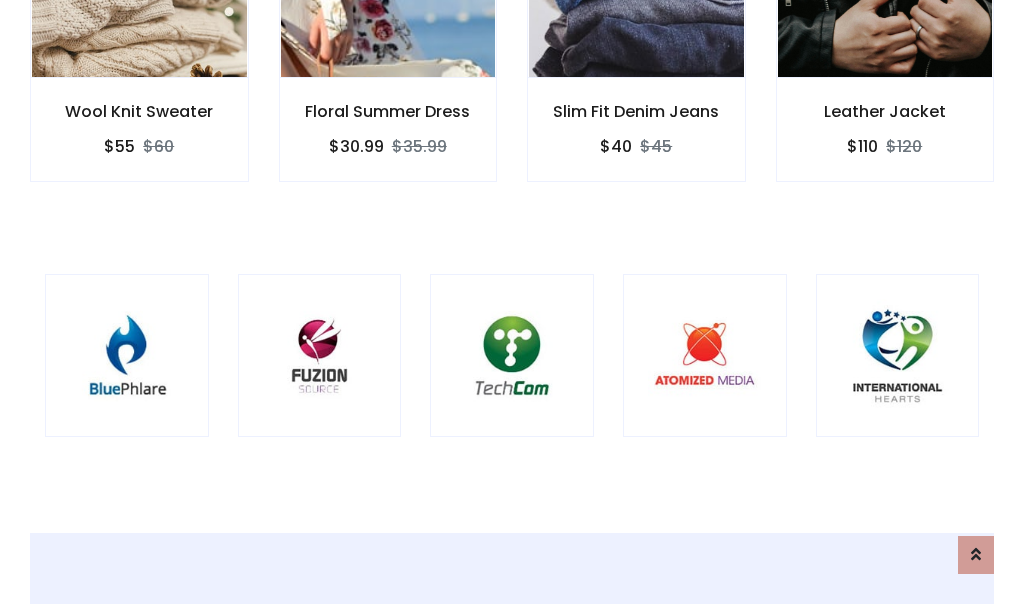 click at bounding box center (512, 356) 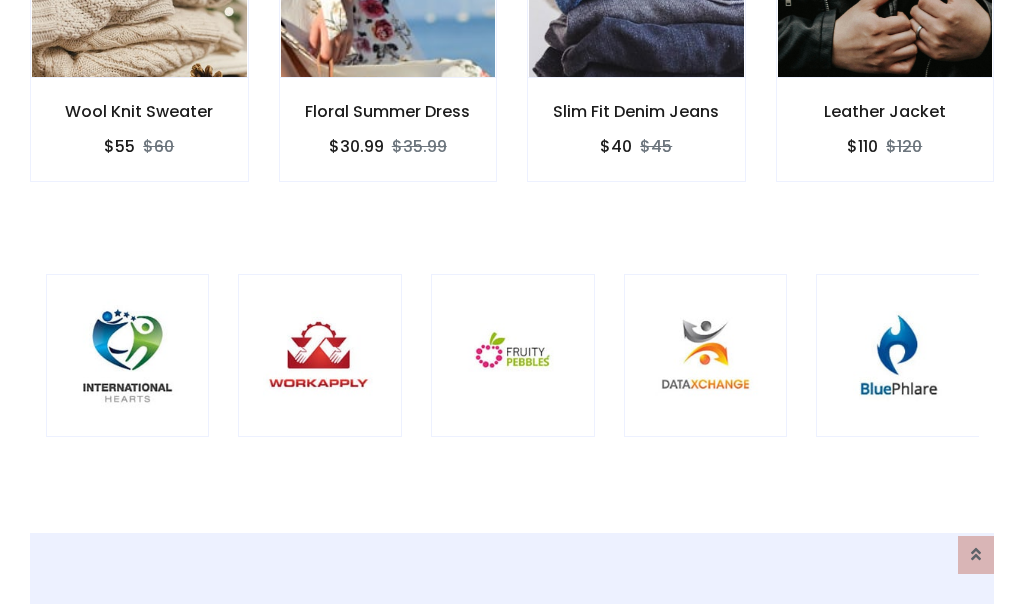 scroll, scrollTop: 0, scrollLeft: 0, axis: both 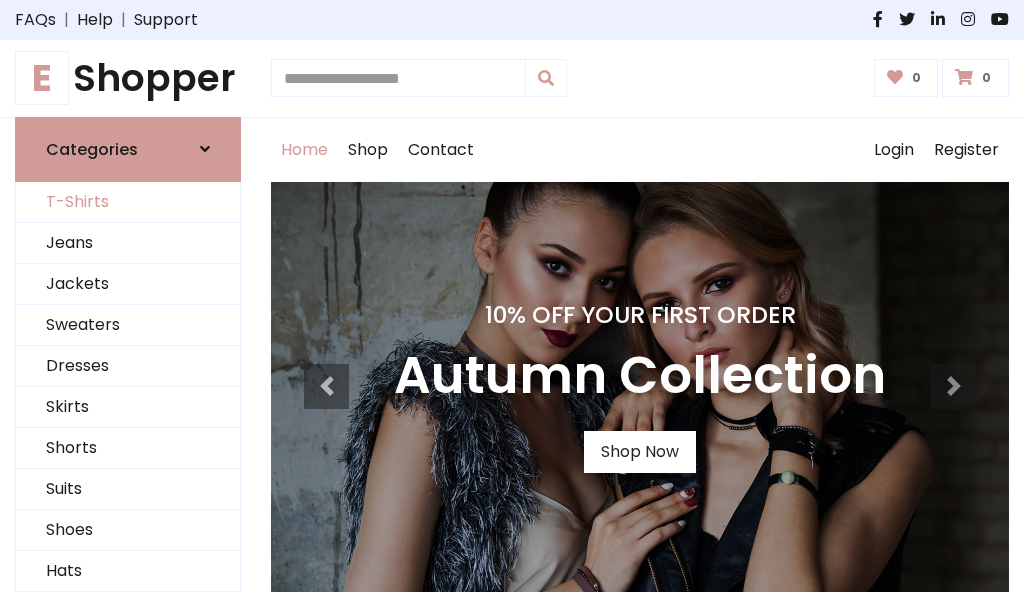 click on "T-Shirts" at bounding box center [128, 202] 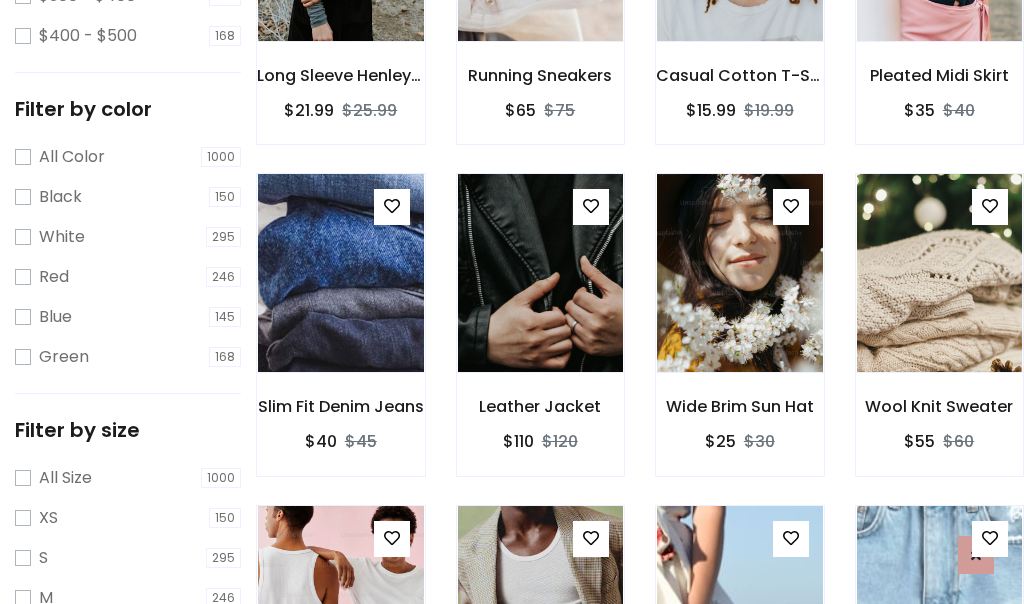 scroll, scrollTop: 701, scrollLeft: 0, axis: vertical 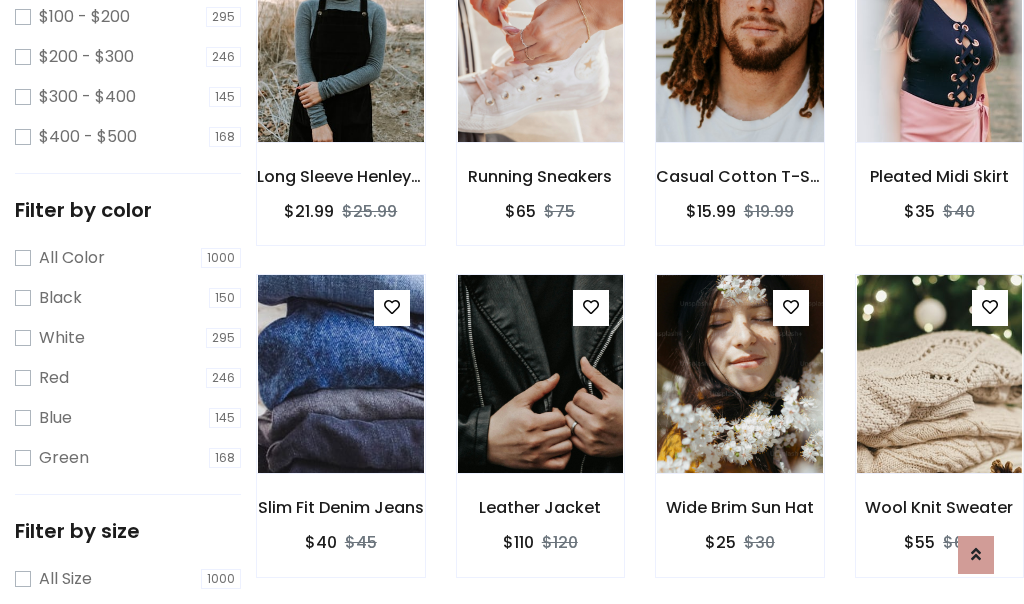 click at bounding box center [739, 43] 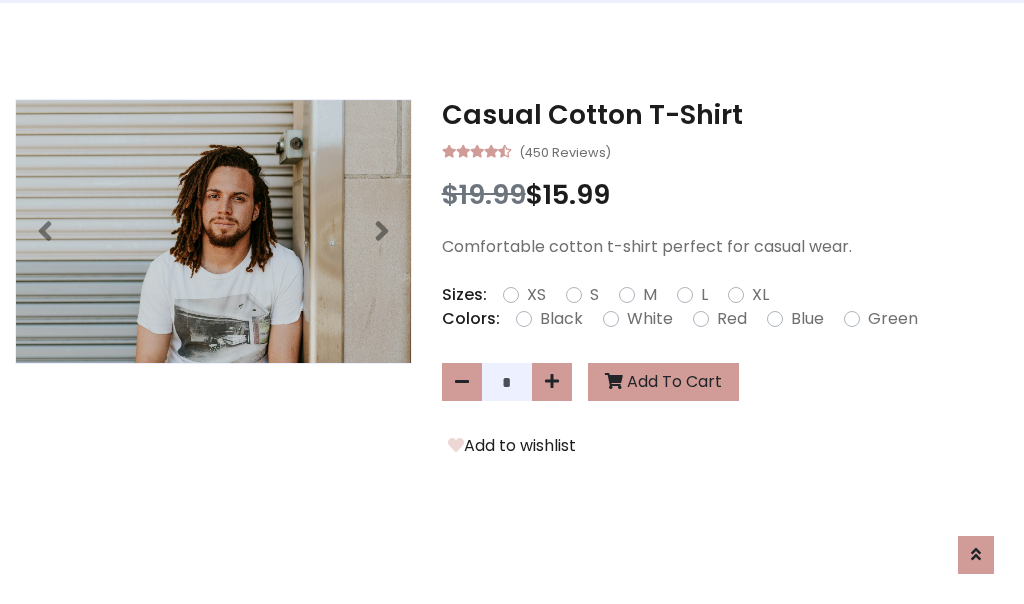 scroll, scrollTop: 0, scrollLeft: 0, axis: both 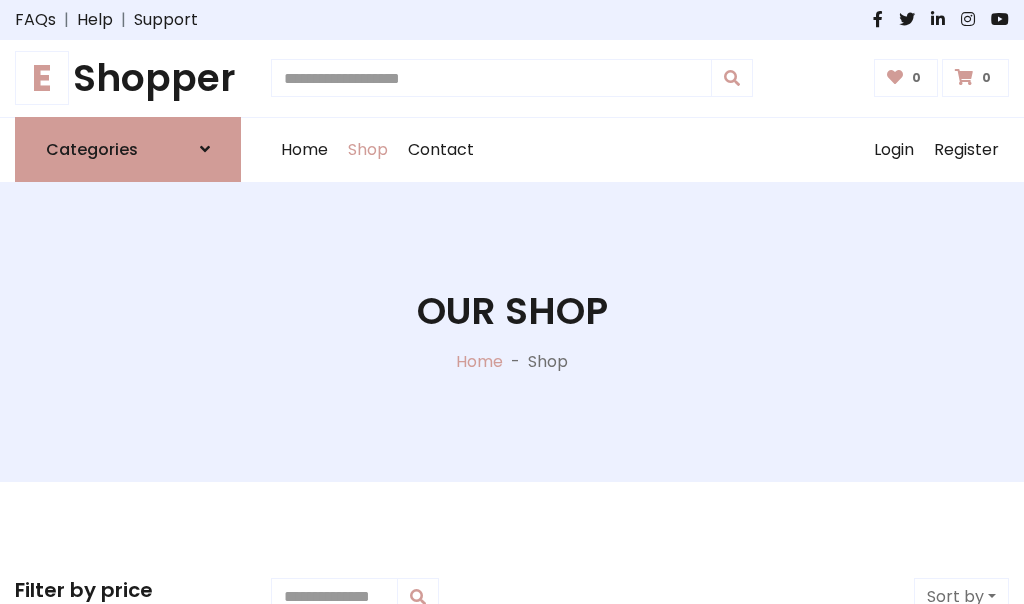 click on "E Shopper" at bounding box center [128, 78] 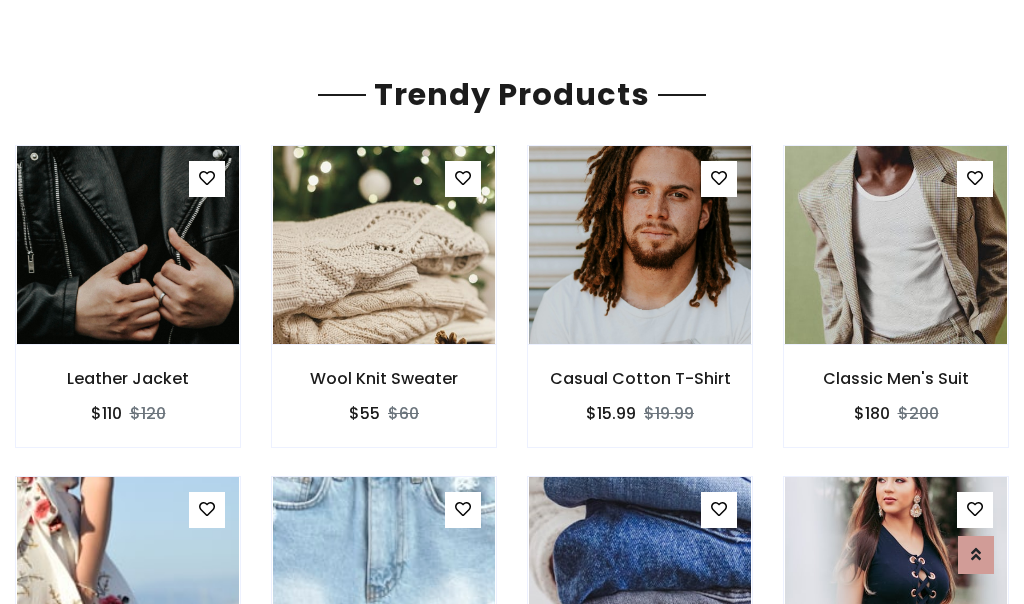 scroll, scrollTop: 118, scrollLeft: 0, axis: vertical 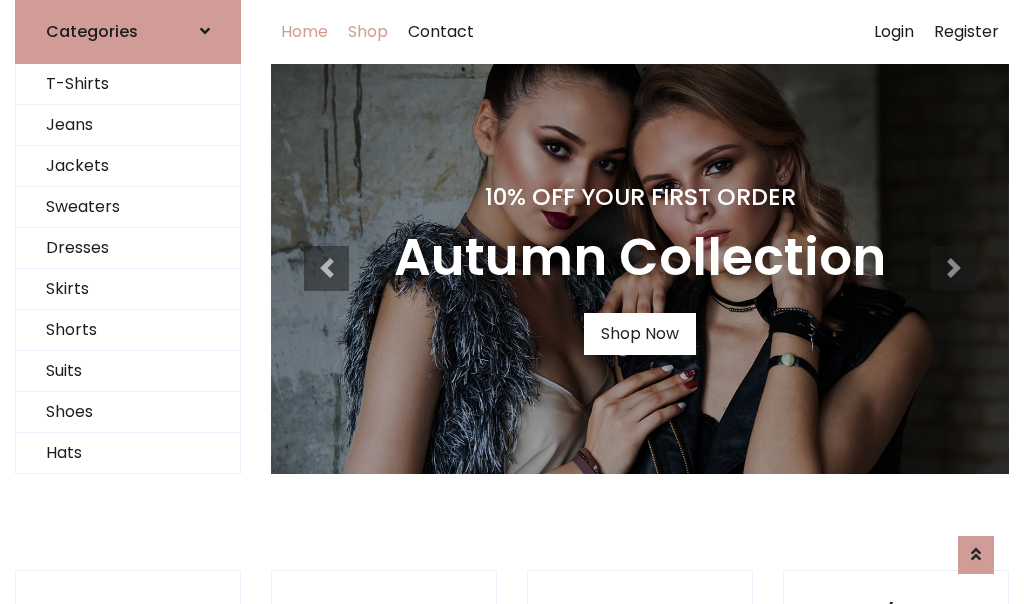 click on "Shop" at bounding box center (368, 32) 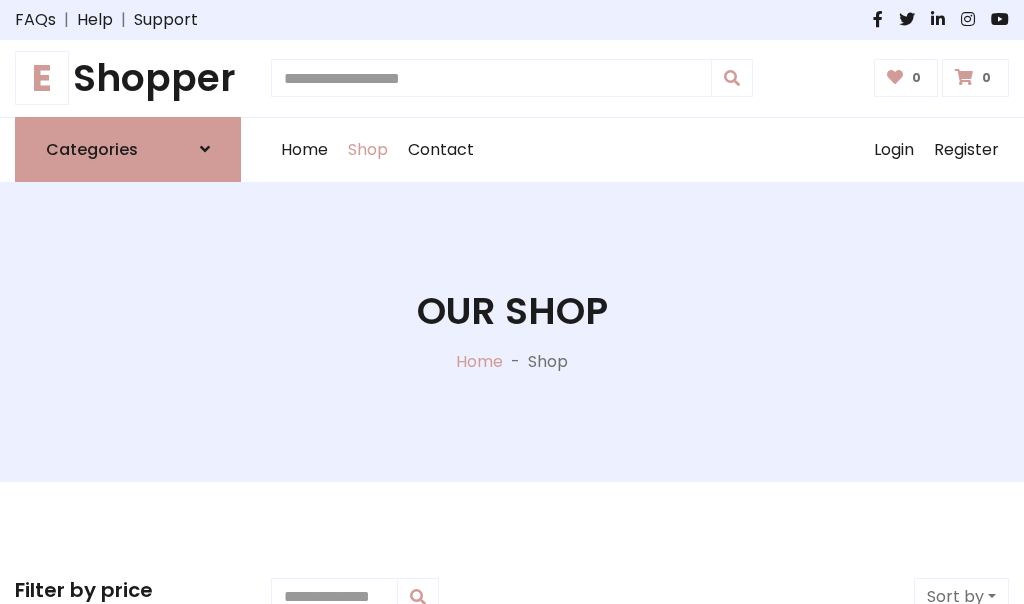 scroll, scrollTop: 0, scrollLeft: 0, axis: both 